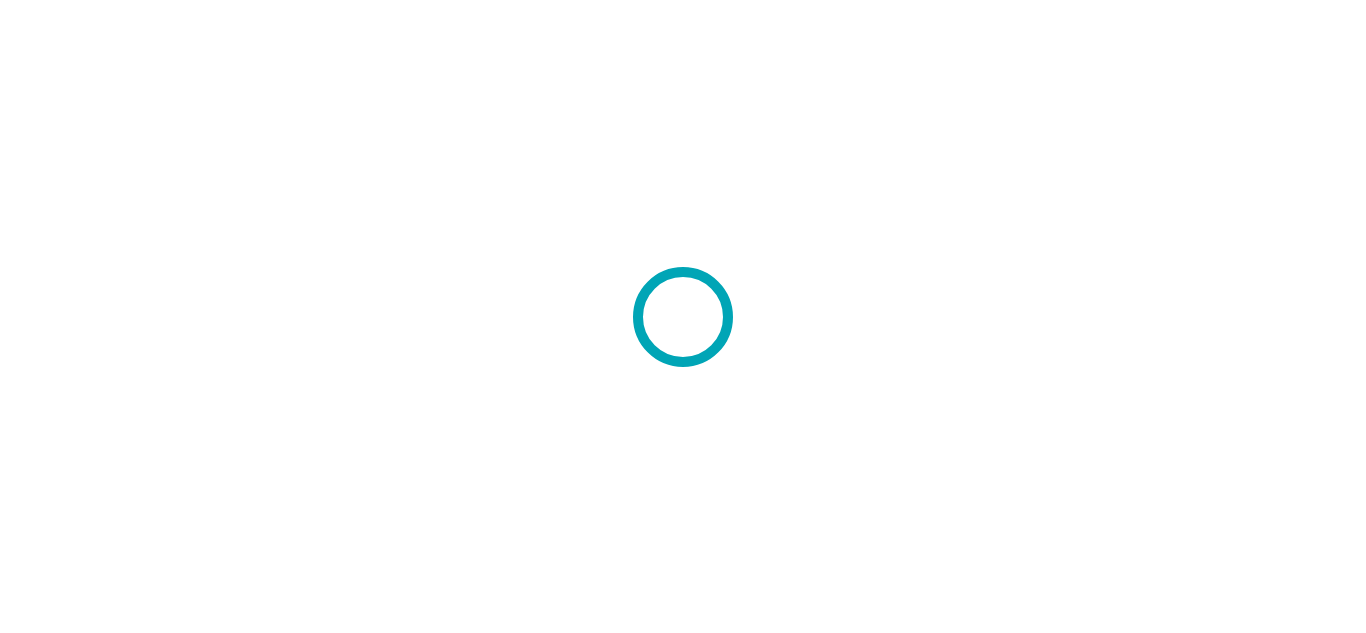 scroll, scrollTop: 0, scrollLeft: 0, axis: both 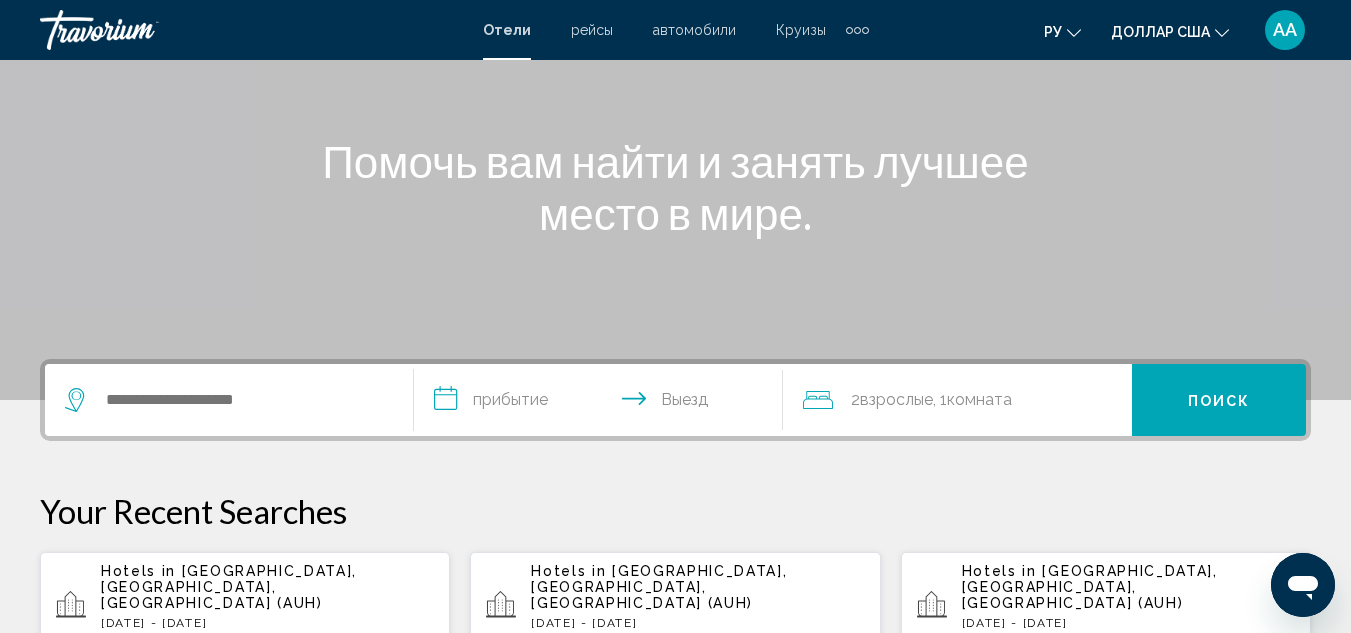 click at bounding box center (229, 400) 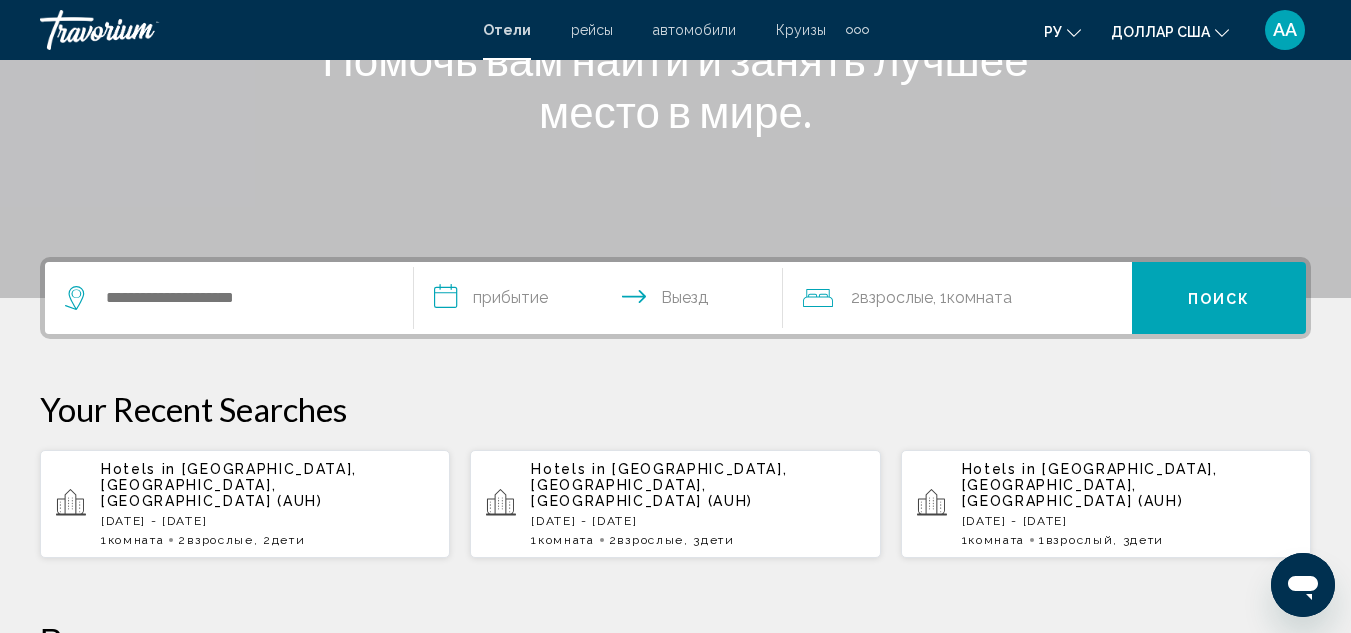 scroll, scrollTop: 494, scrollLeft: 0, axis: vertical 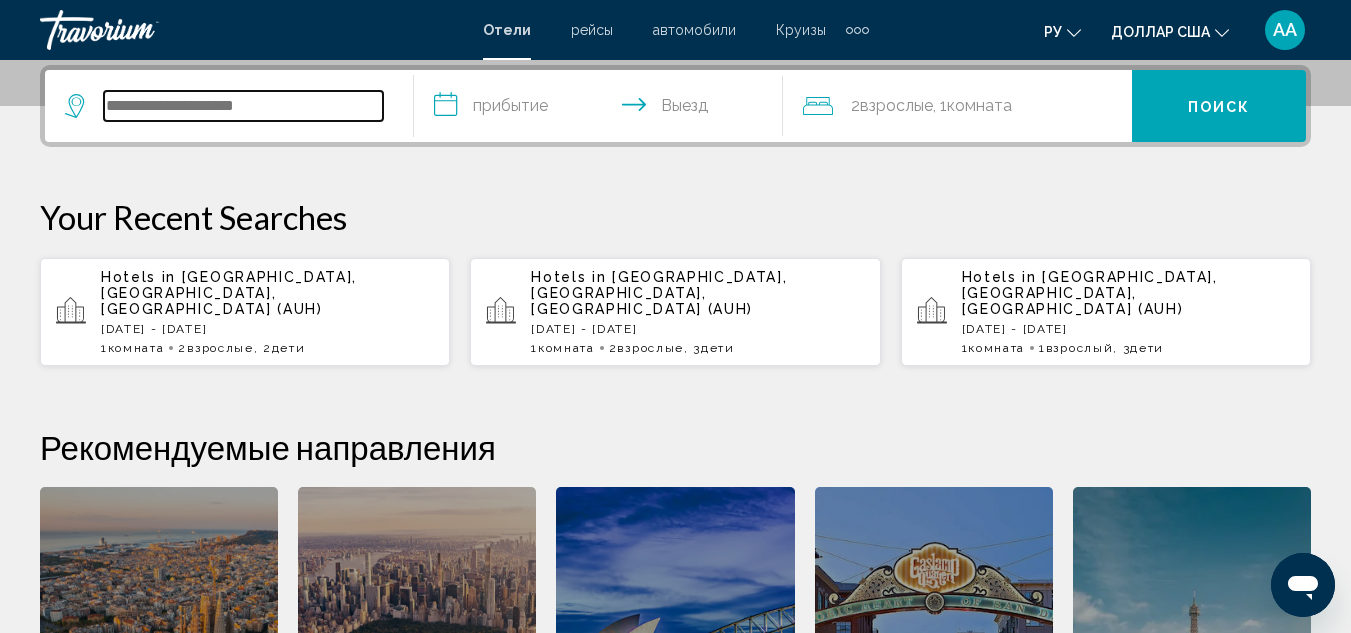 click at bounding box center [243, 106] 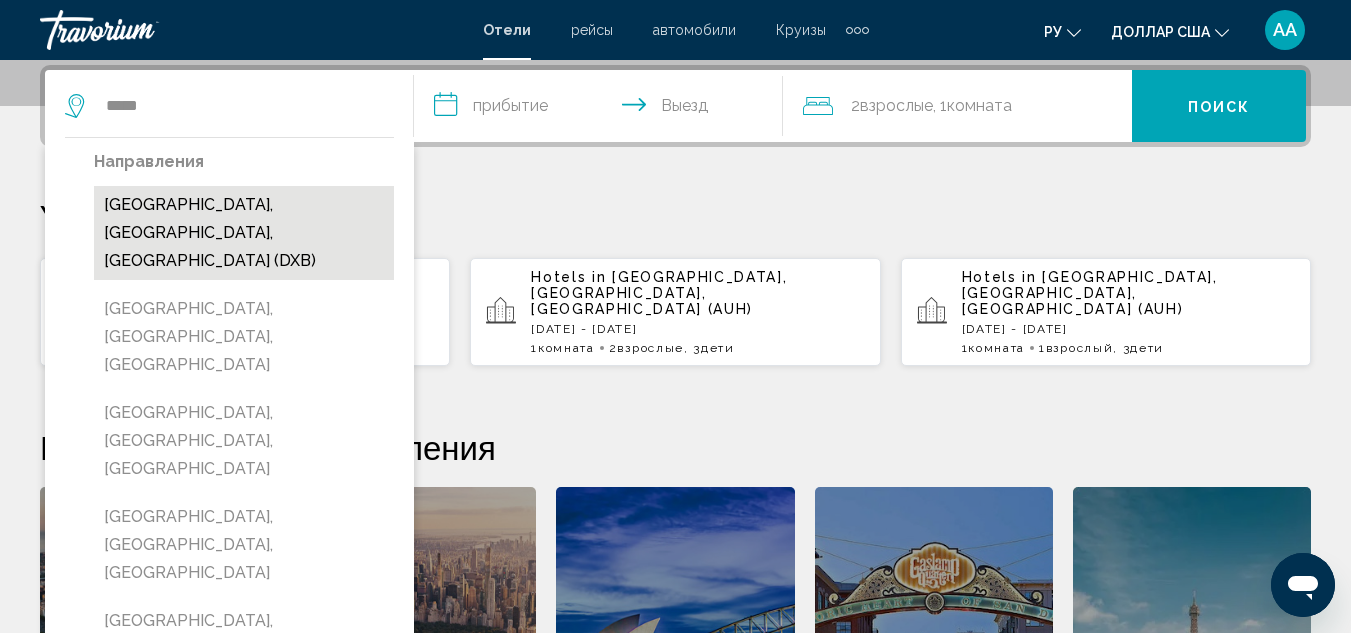 click on "[GEOGRAPHIC_DATA], [GEOGRAPHIC_DATA], [GEOGRAPHIC_DATA] (DXB)" at bounding box center (244, 233) 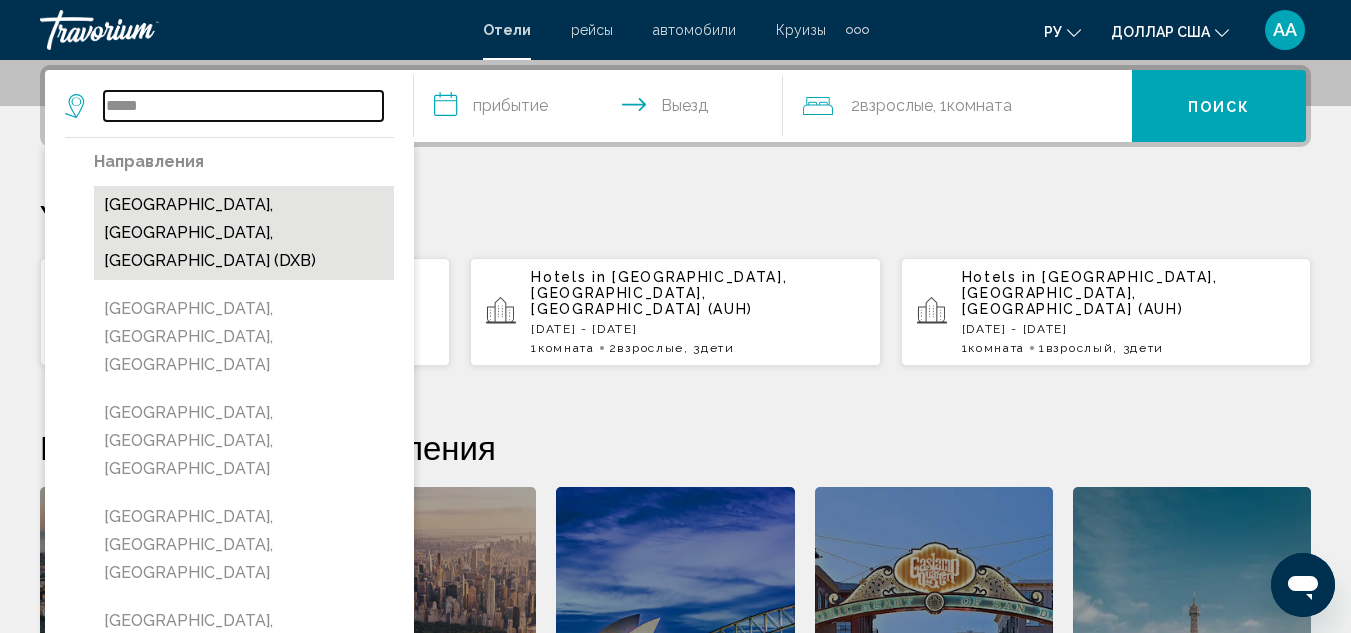 type on "**********" 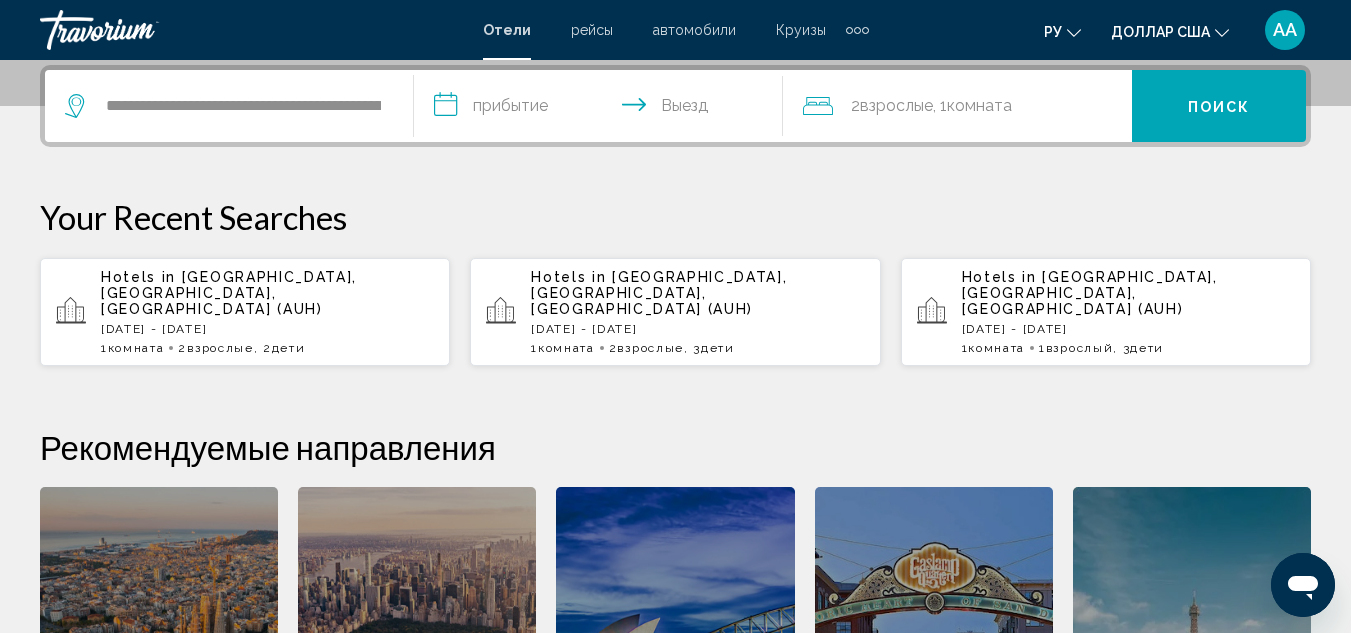 click on "**********" at bounding box center [602, 109] 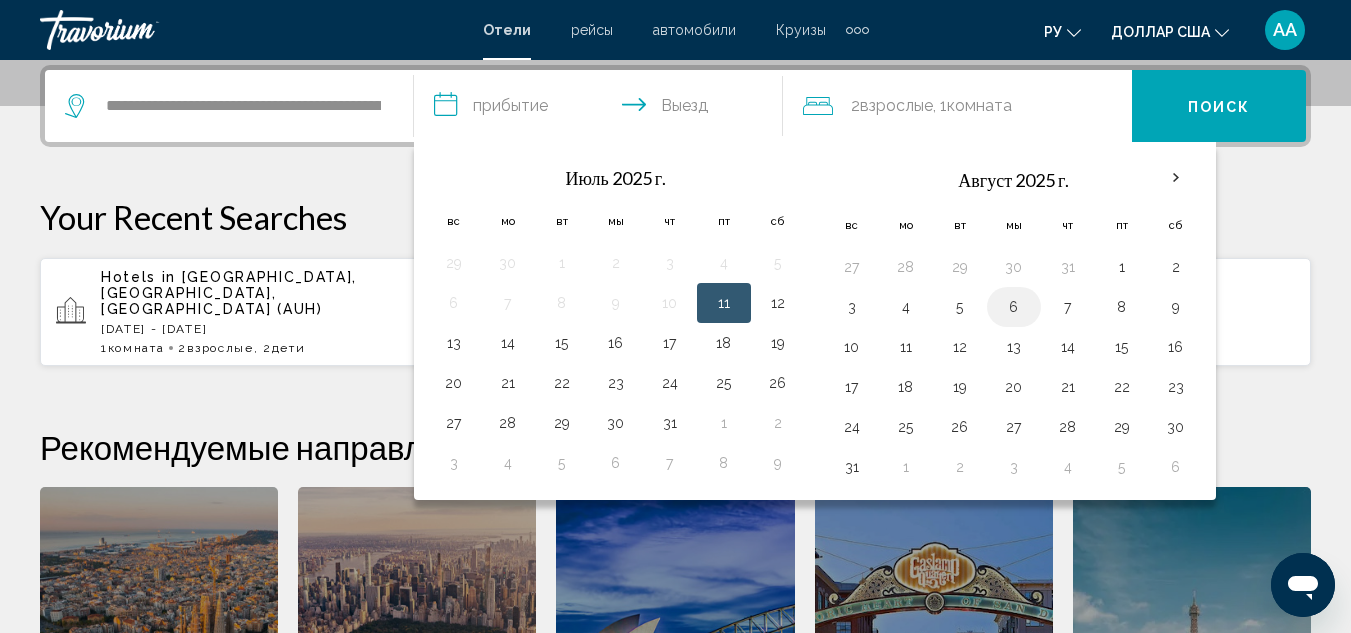 click on "6" at bounding box center [1014, 307] 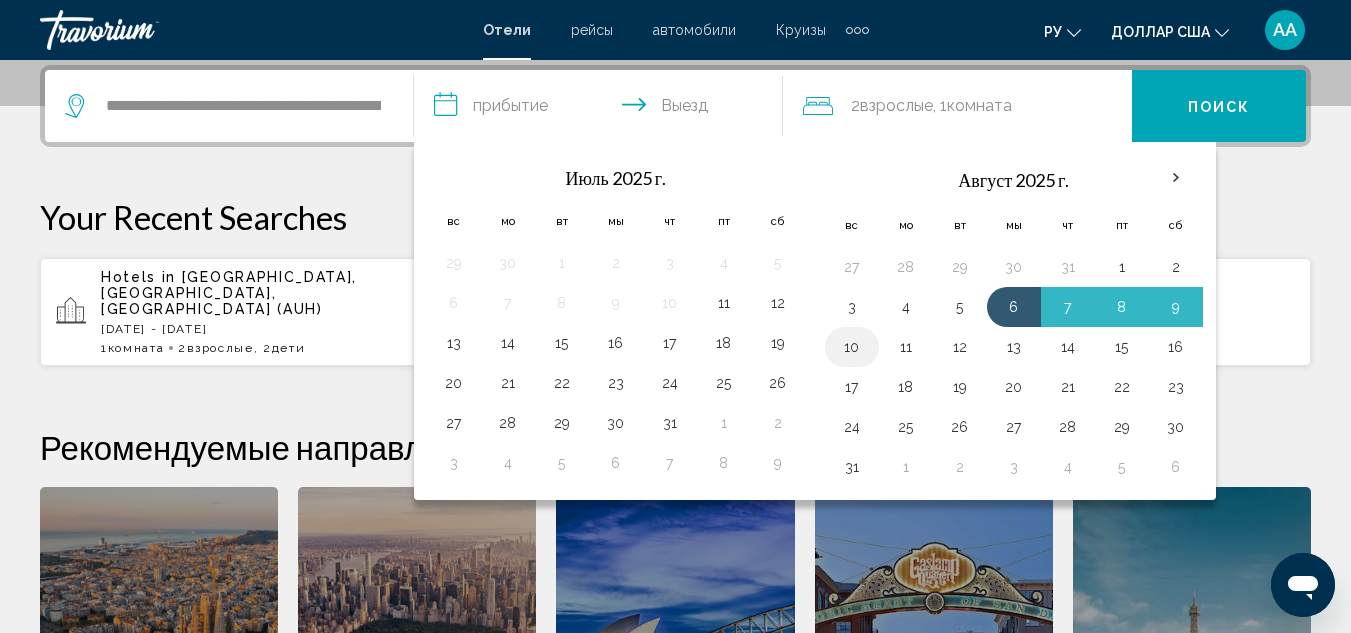 click on "10" at bounding box center [852, 347] 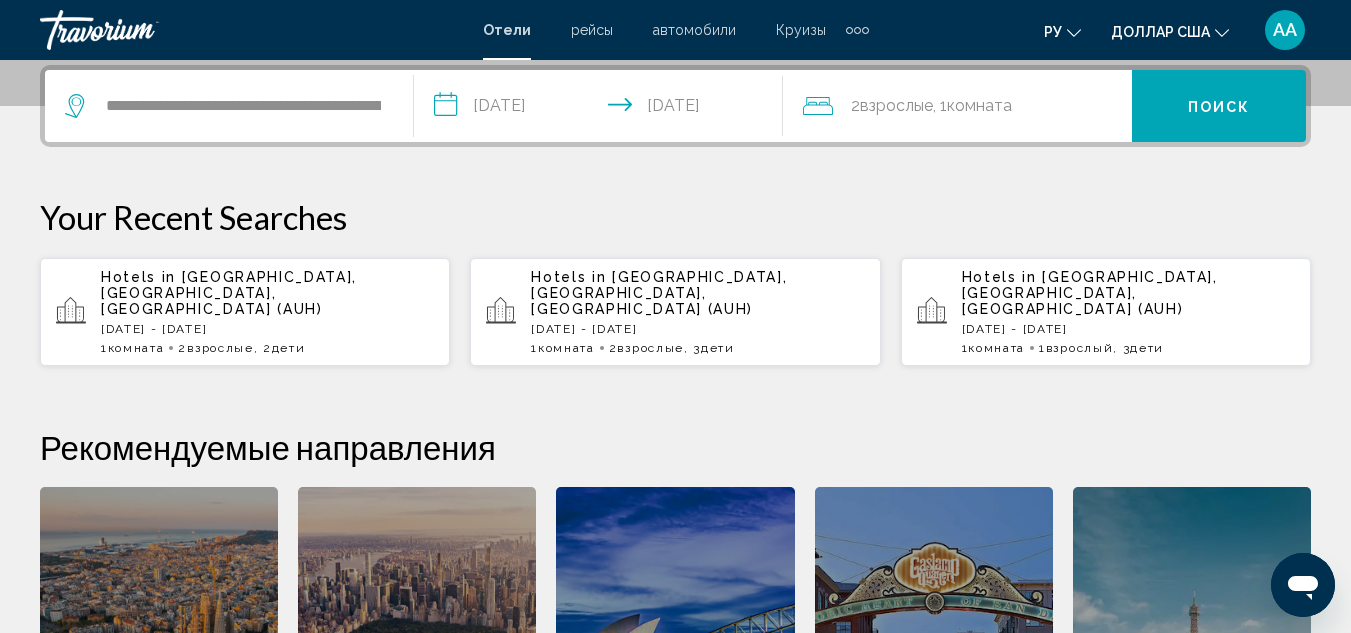 click on "Поиск" at bounding box center [1219, 106] 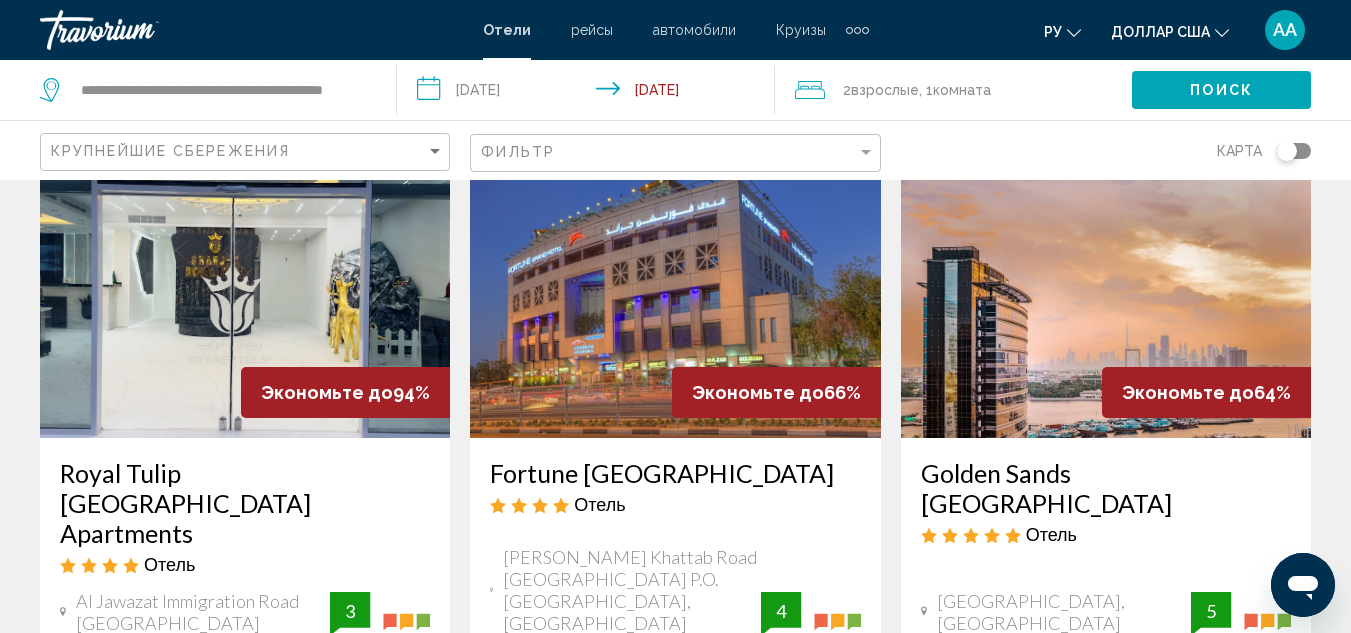 scroll, scrollTop: 100, scrollLeft: 0, axis: vertical 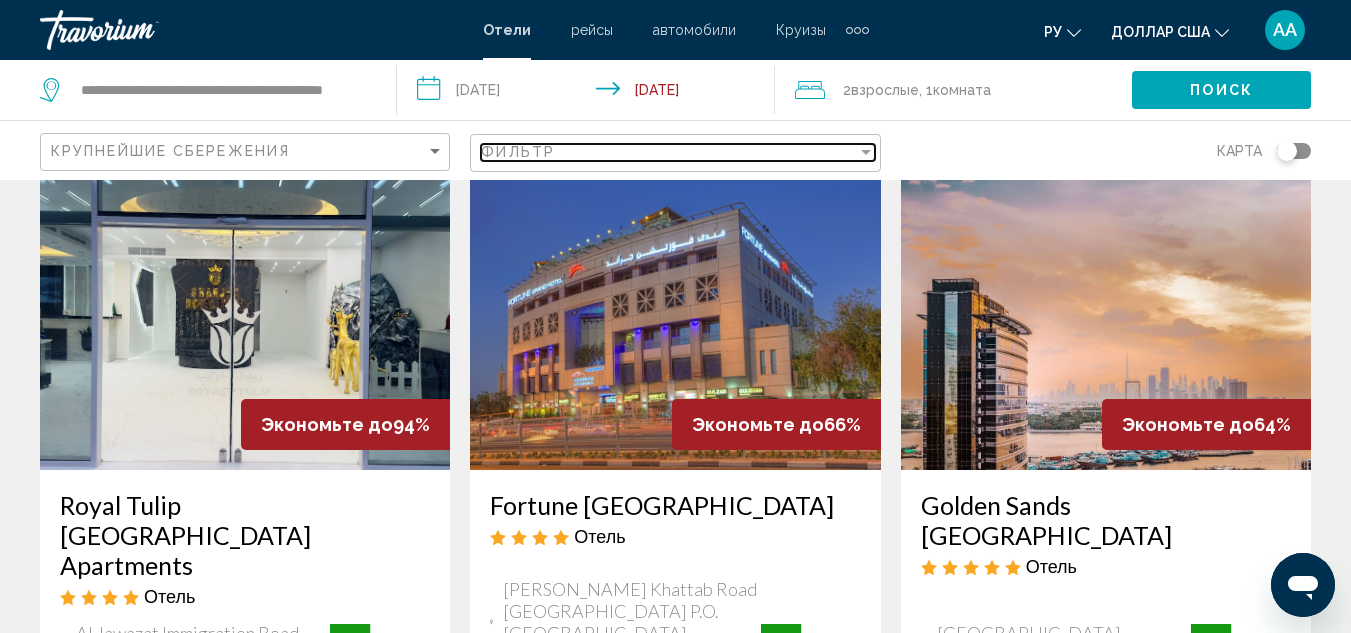 click on "Фильтр" at bounding box center (518, 152) 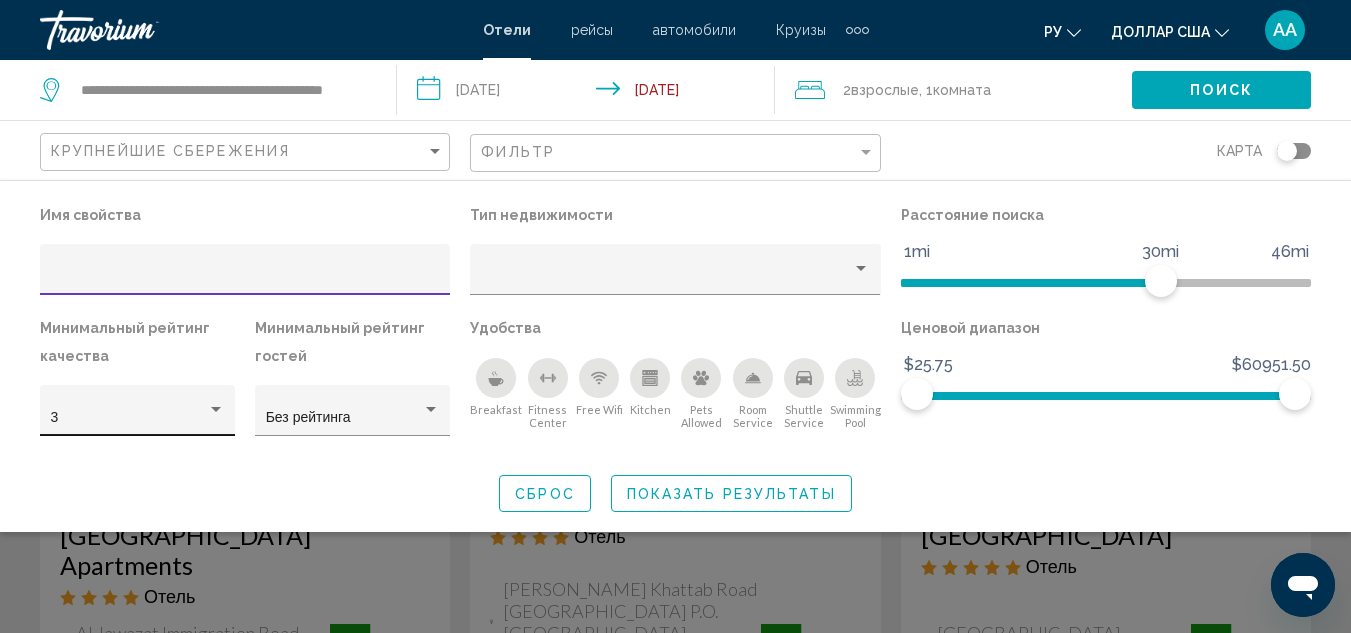 click on "3" 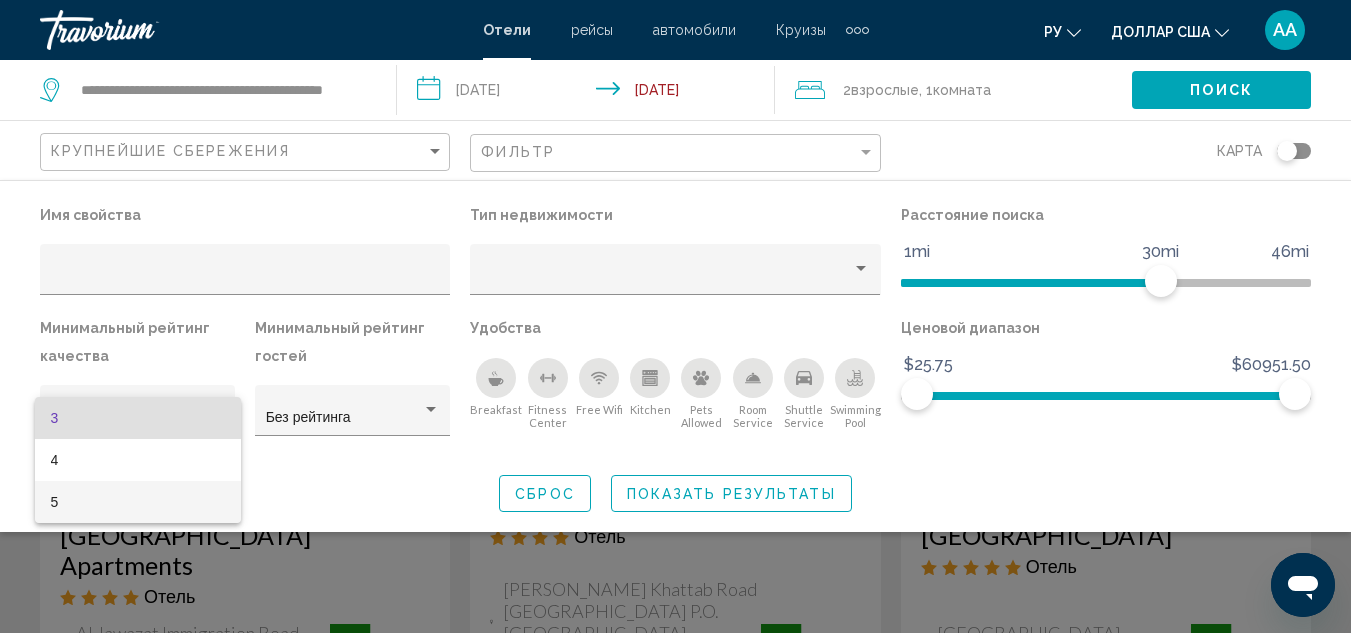click on "5" at bounding box center [138, 502] 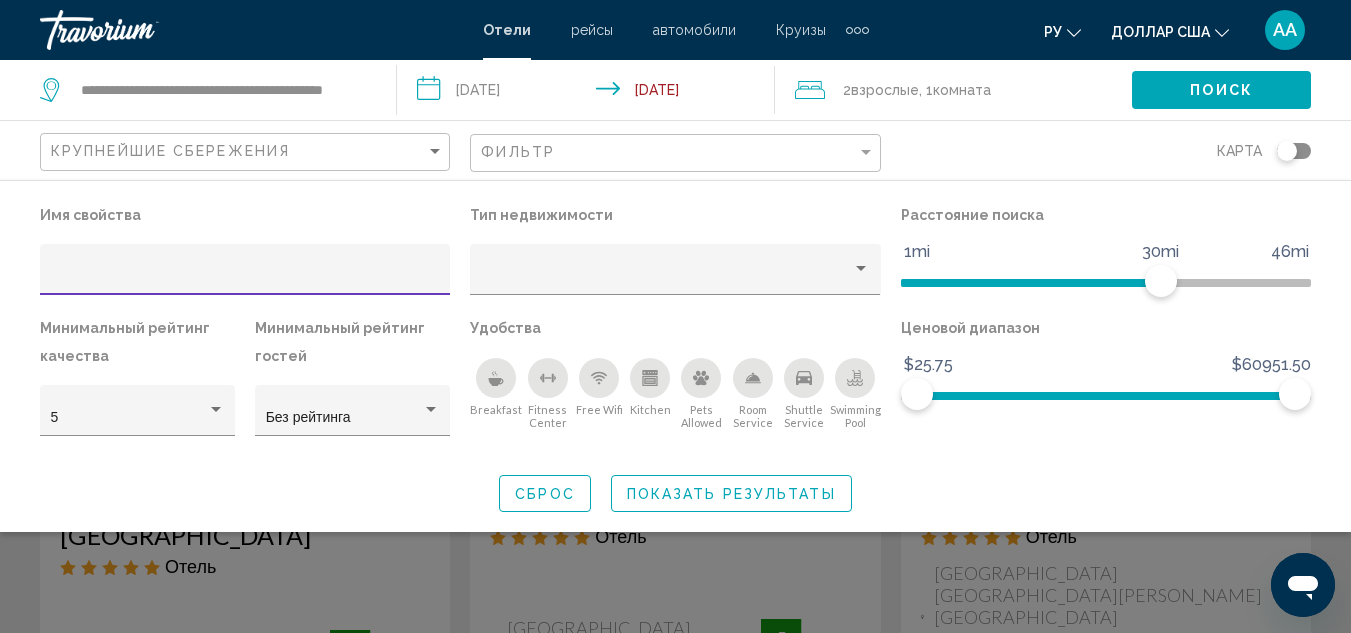 click at bounding box center (245, 277) 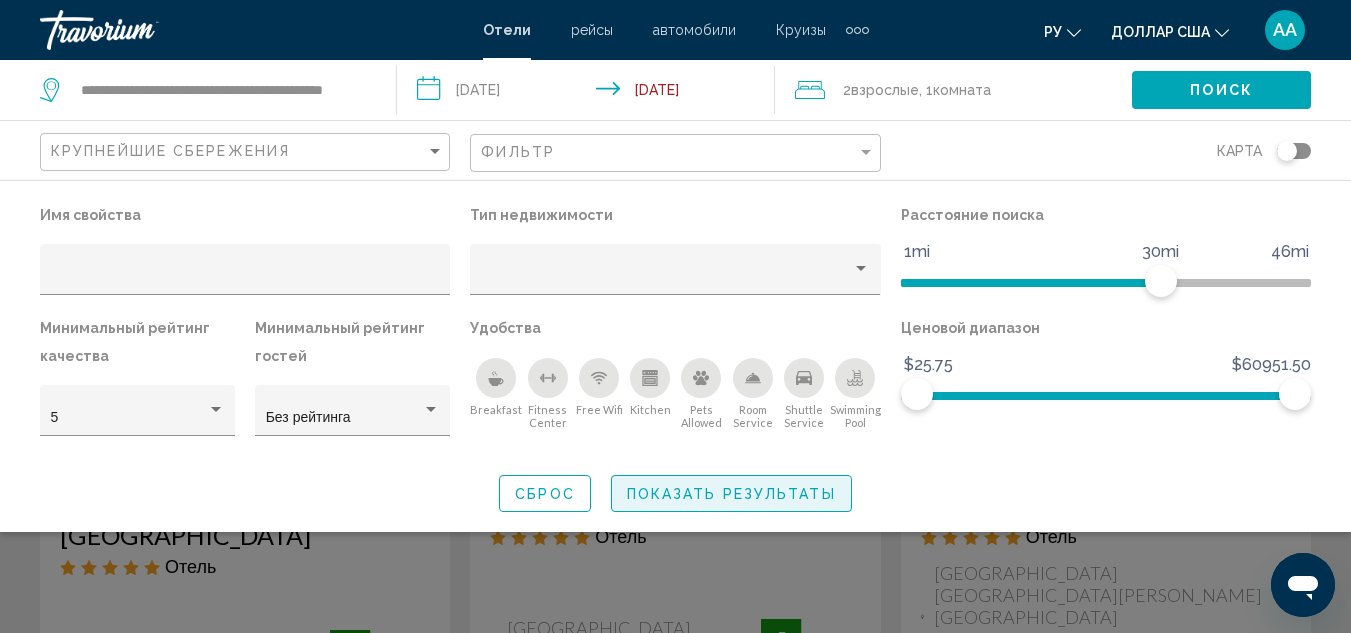 click on "Показать результаты" 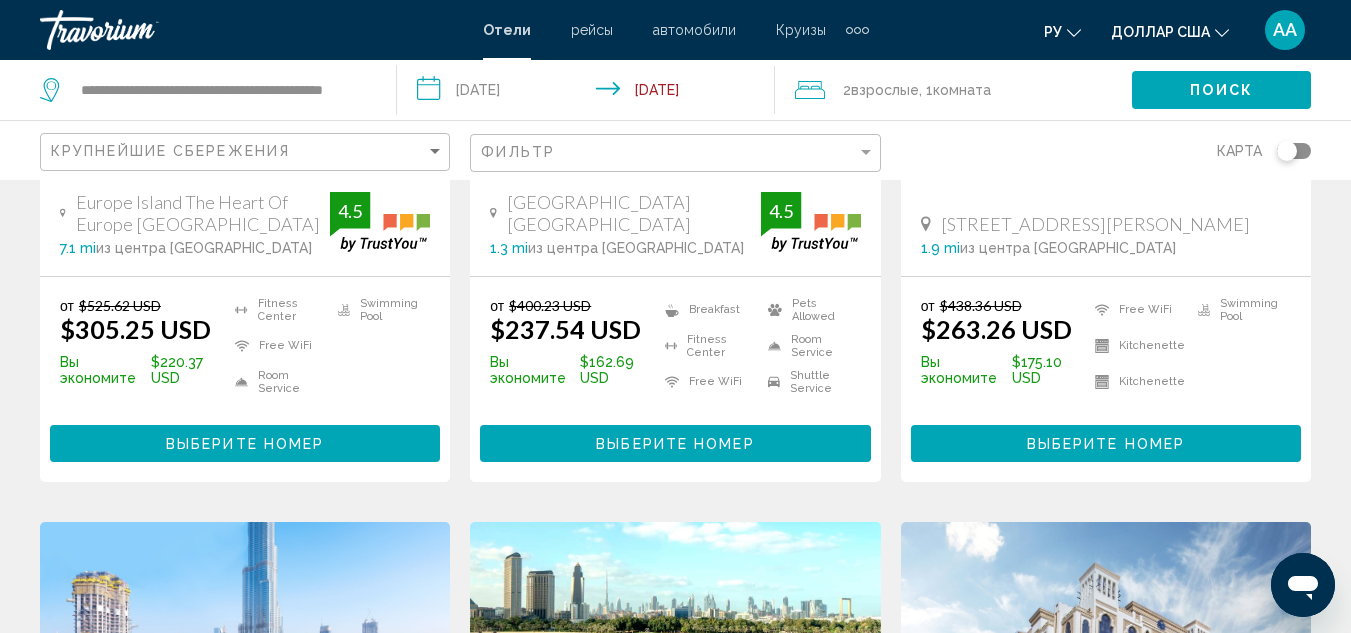 scroll, scrollTop: 2067, scrollLeft: 0, axis: vertical 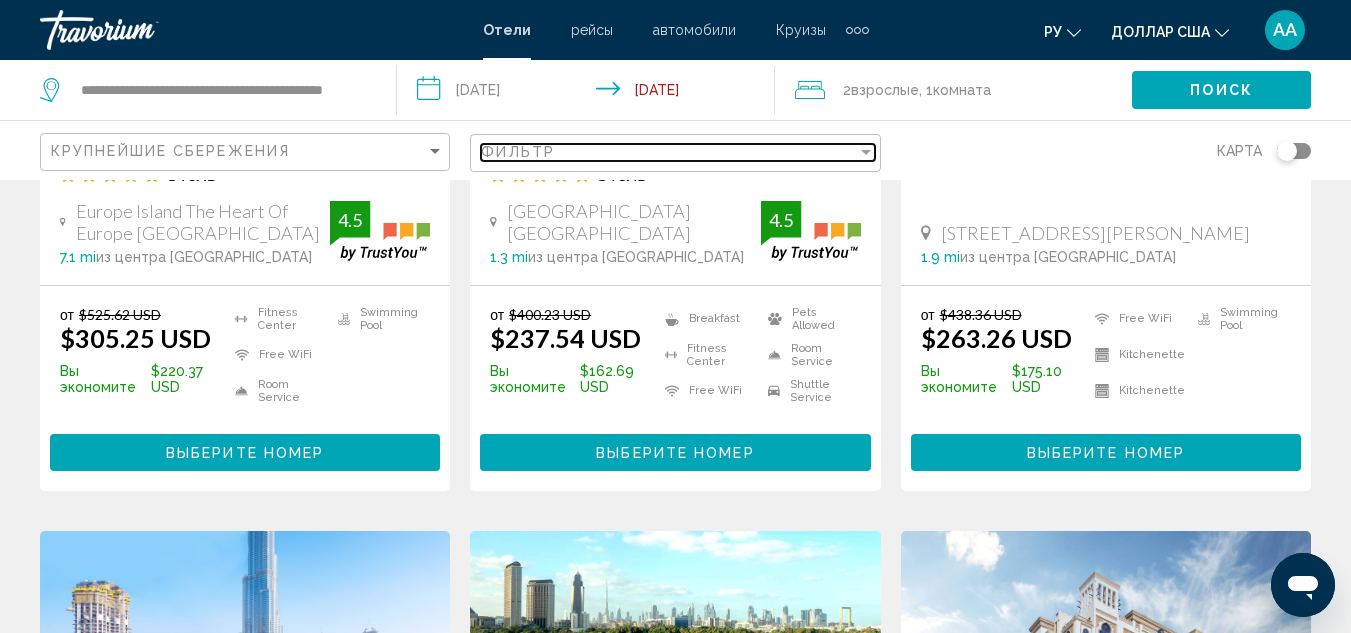 click on "Фильтр" at bounding box center [518, 152] 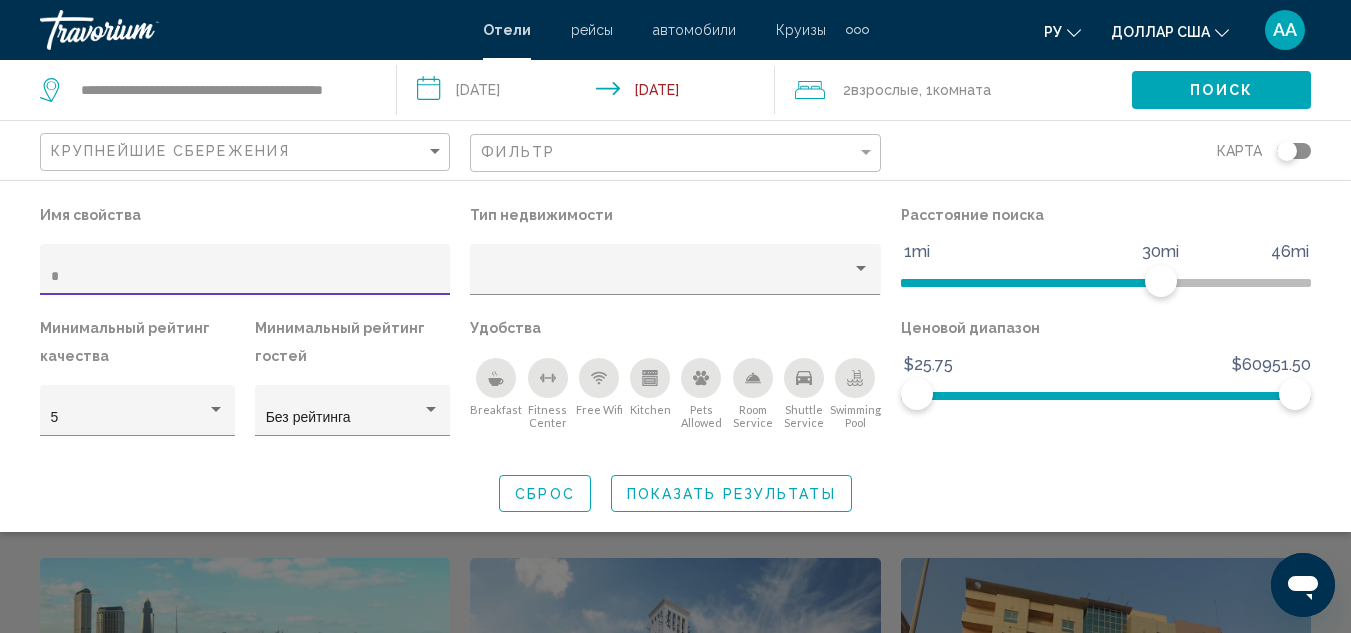 scroll, scrollTop: 1323, scrollLeft: 0, axis: vertical 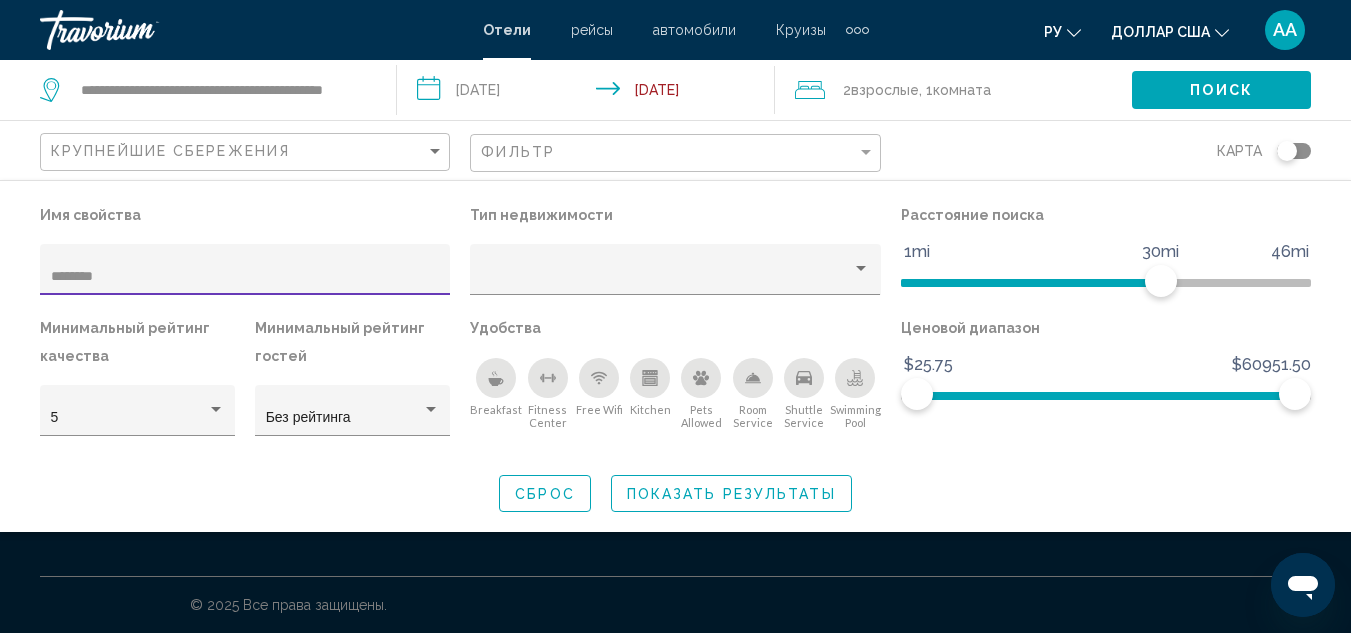 type on "********" 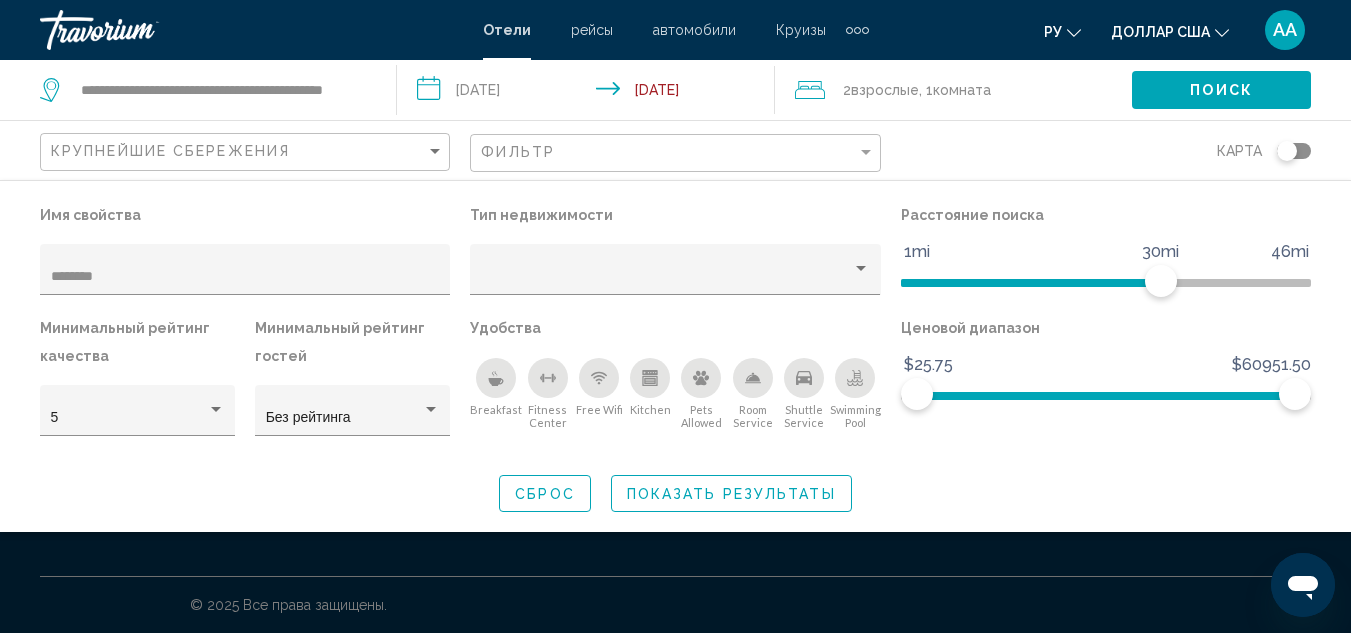 click on "Имя свойства ******** Тип недвижимости Расстояние поиска 1mi 46mi 30mi Минимальный рейтинг качества 5 Минимальный рейтинг гостей Без рейтинга Удобства
Breakfast
[GEOGRAPHIC_DATA]
Free Wifi
Kitchen
Pets Allowed
Room Service
Shuttle Service
Swimming Pool Ценовой диапазон $25.75 $60951.50 $25.75 $60951.50 Сброс Показать результаты" 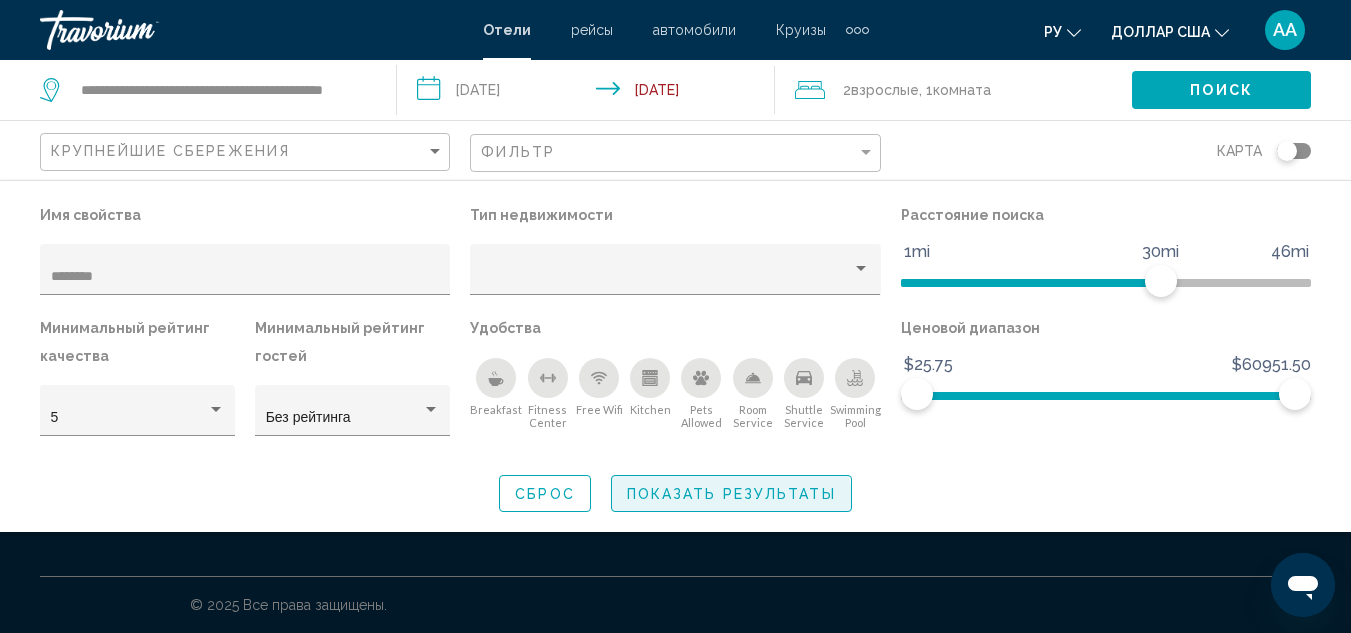 click on "Показать результаты" 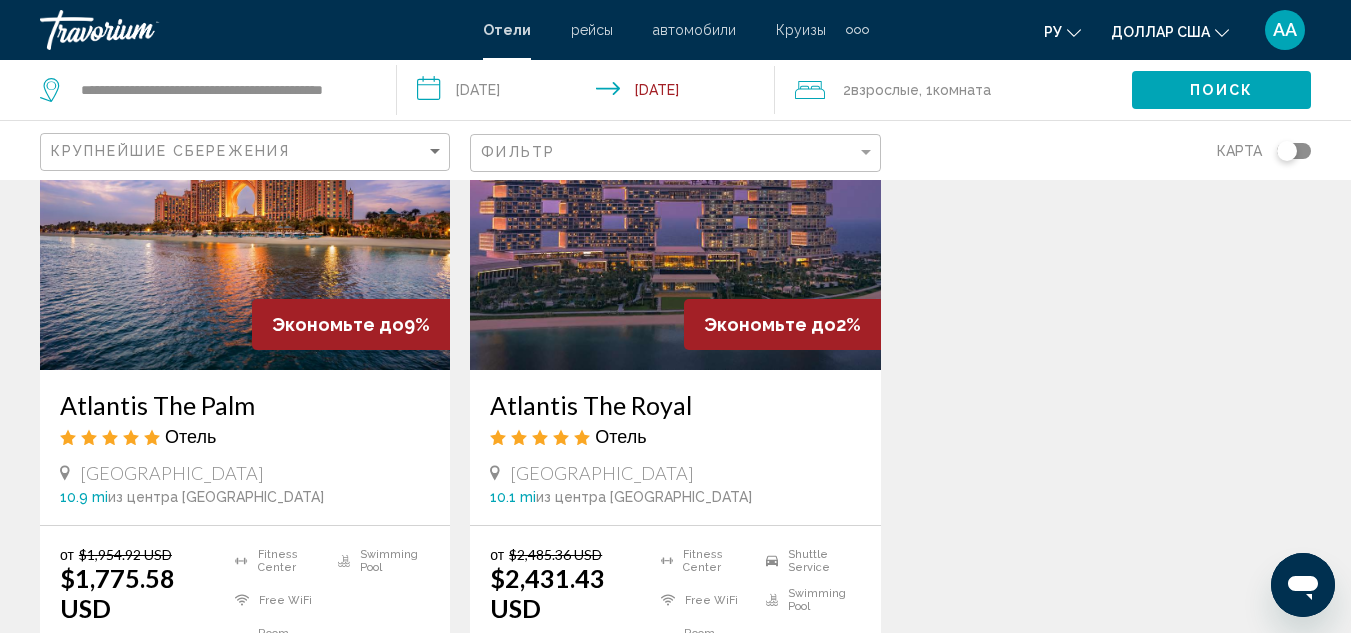 scroll, scrollTop: 300, scrollLeft: 0, axis: vertical 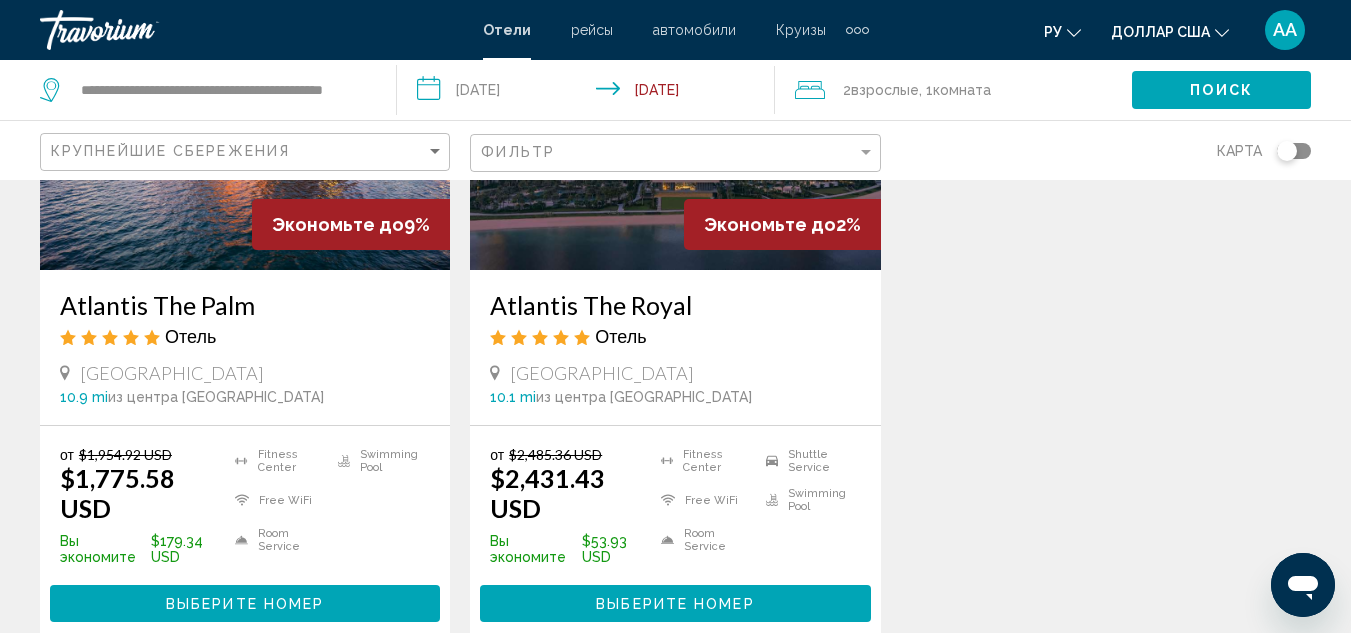 click at bounding box center (675, 110) 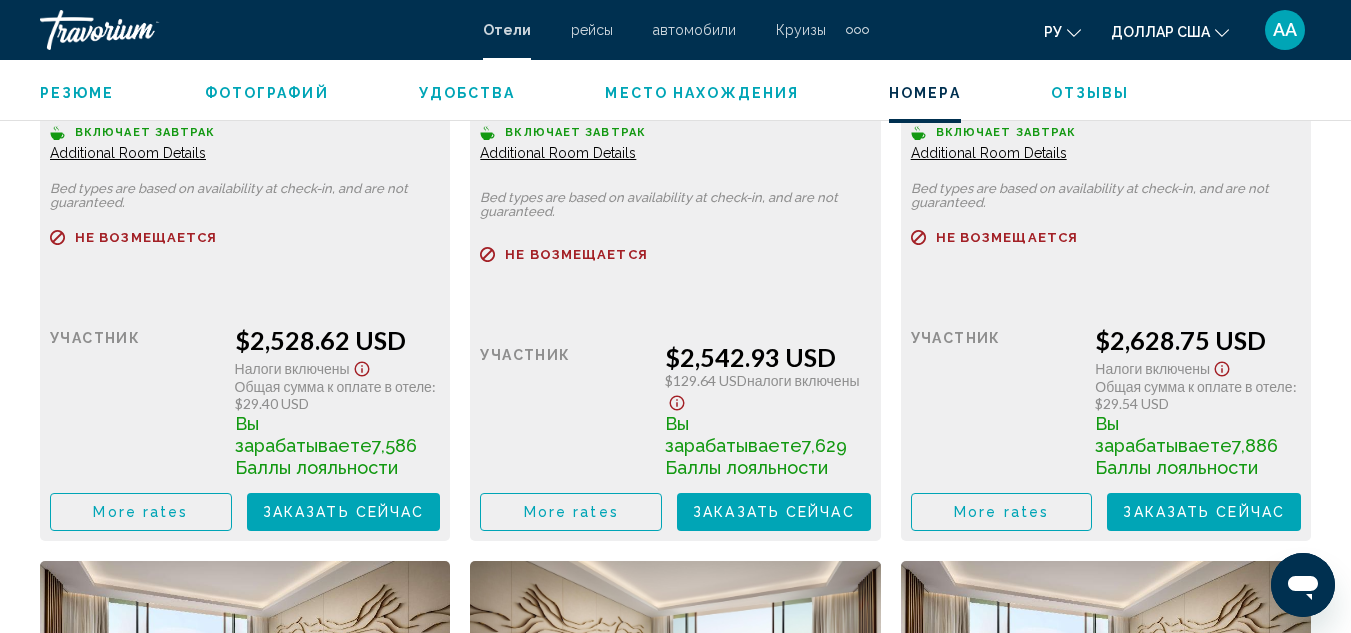 scroll, scrollTop: 3828, scrollLeft: 0, axis: vertical 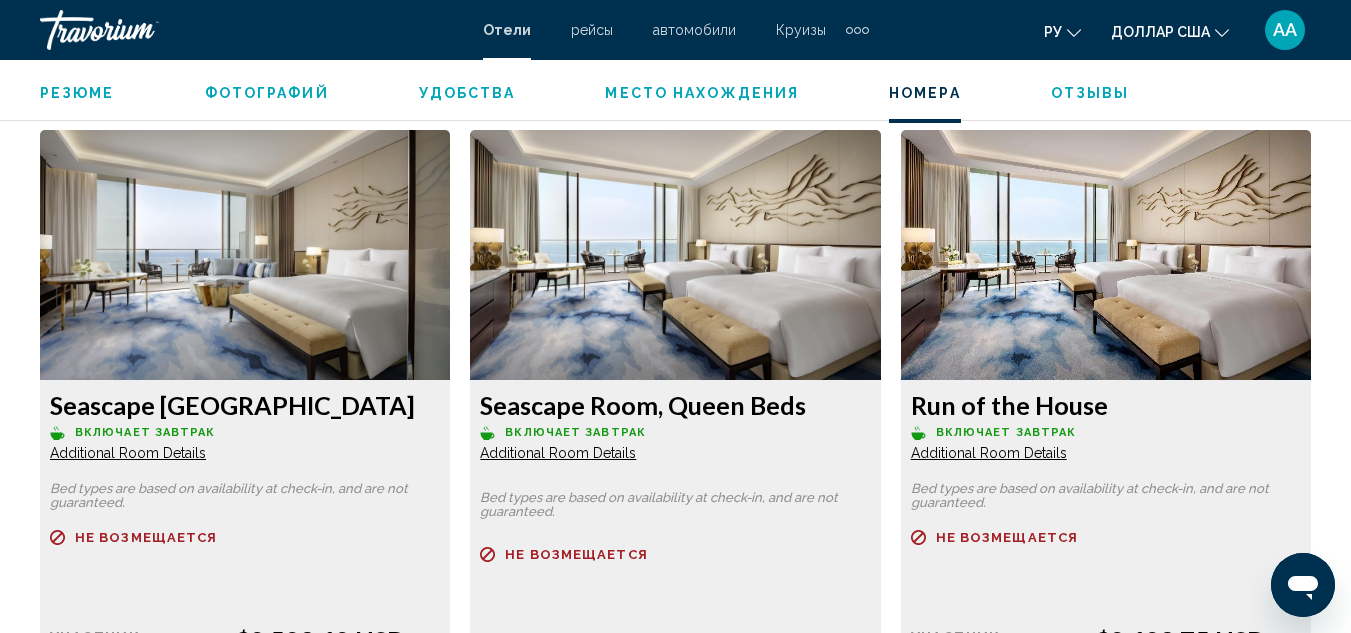 click at bounding box center [245, -521] 